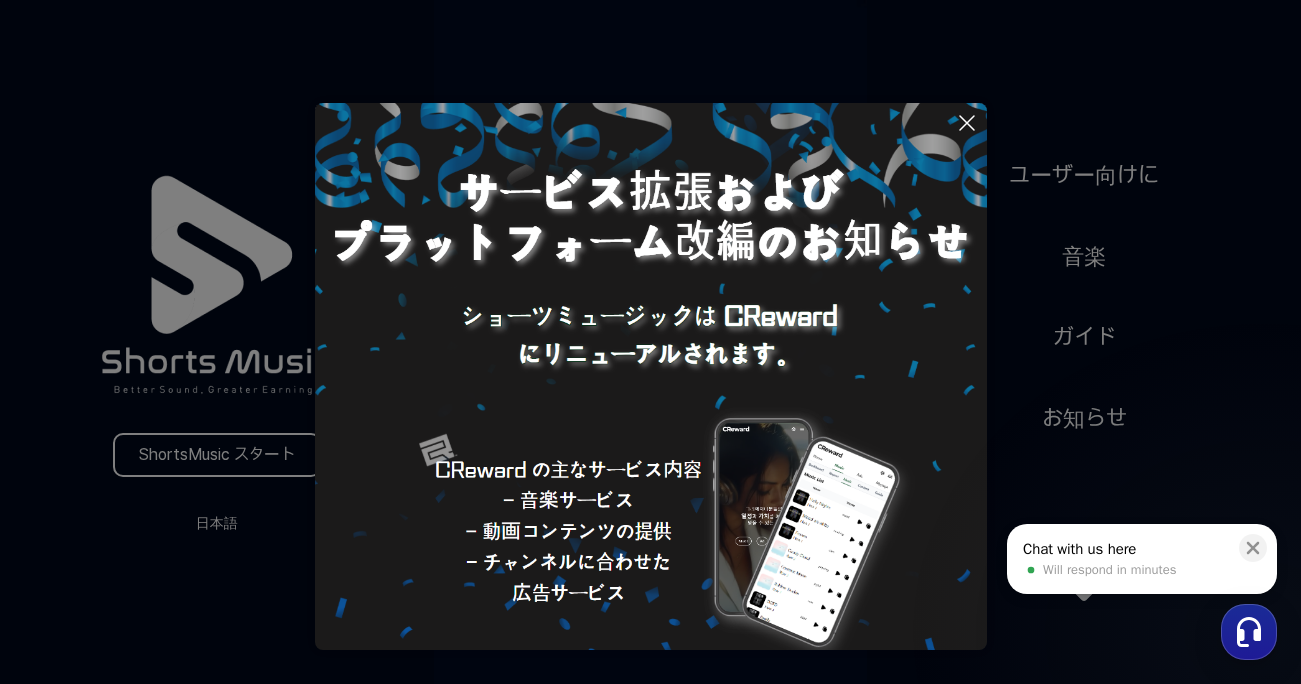 scroll, scrollTop: 0, scrollLeft: 0, axis: both 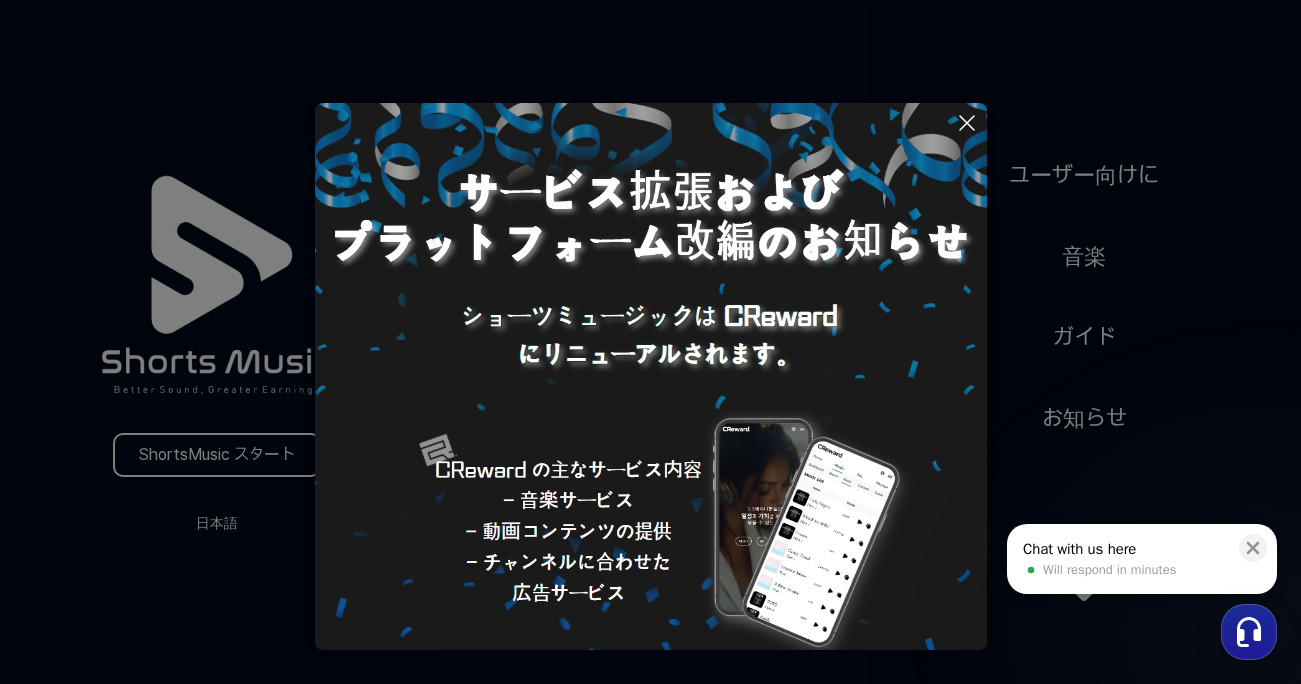 click 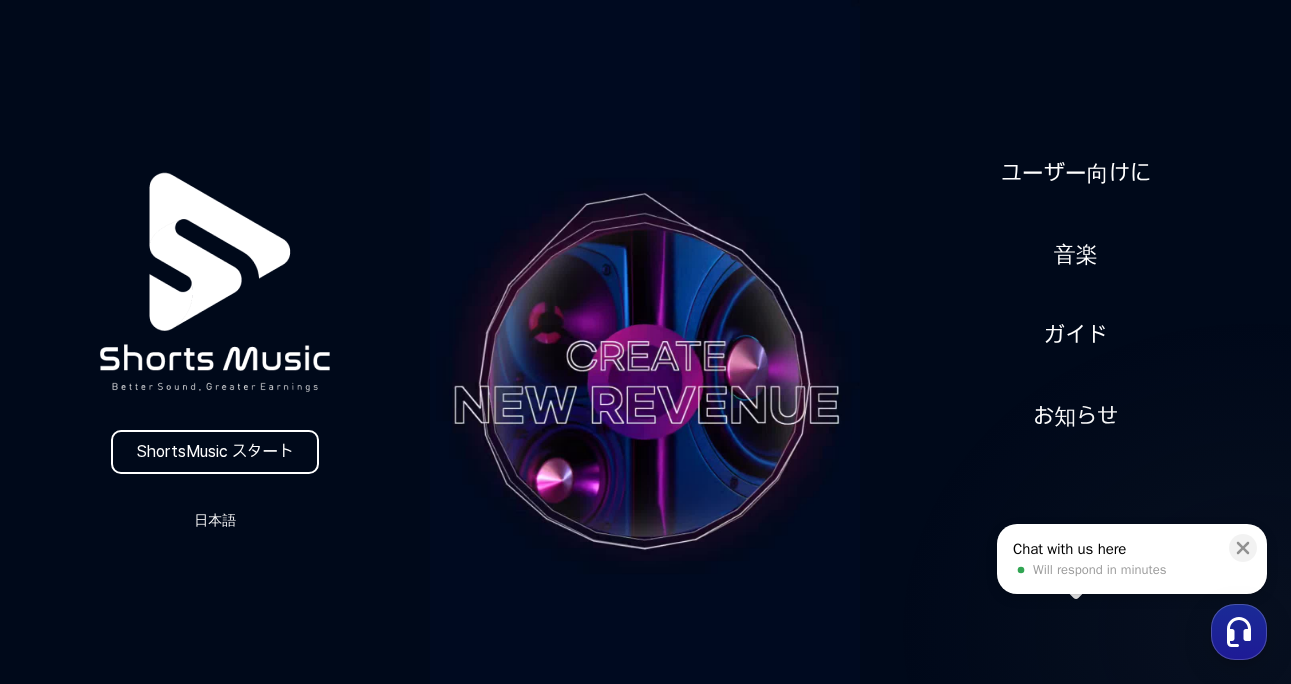 click on "日本語" at bounding box center (215, 520) 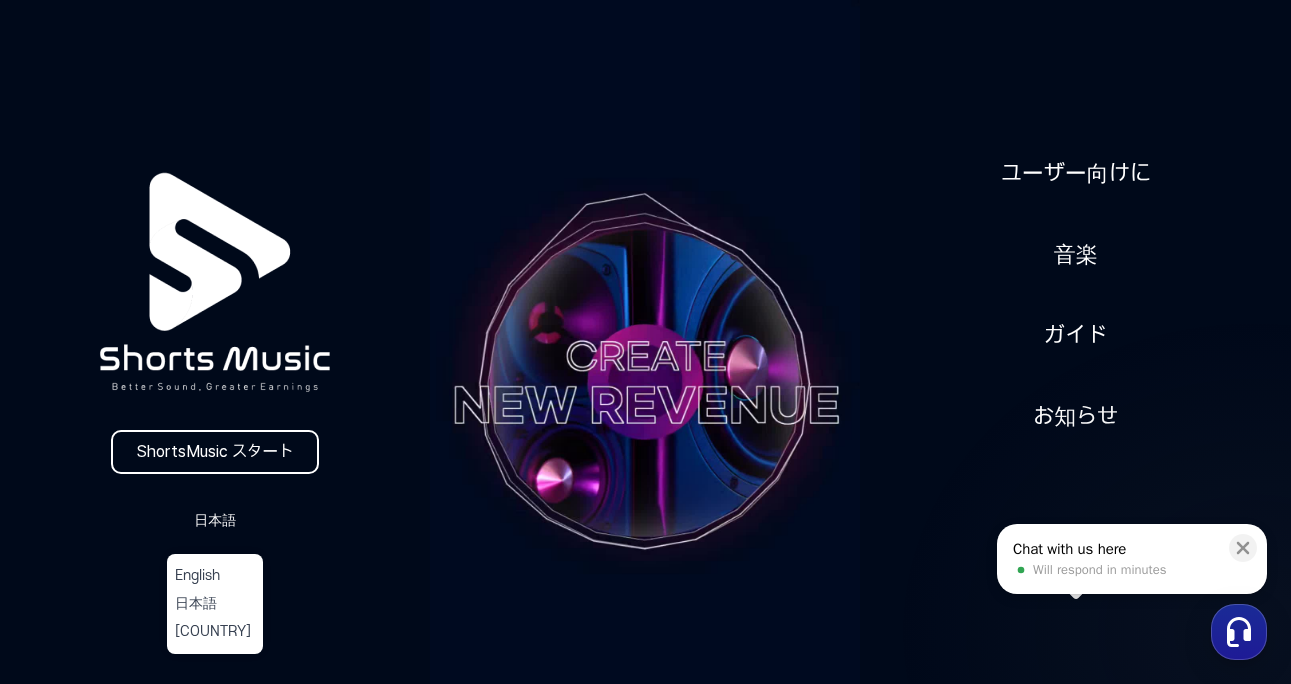 click at bounding box center (645, 342) 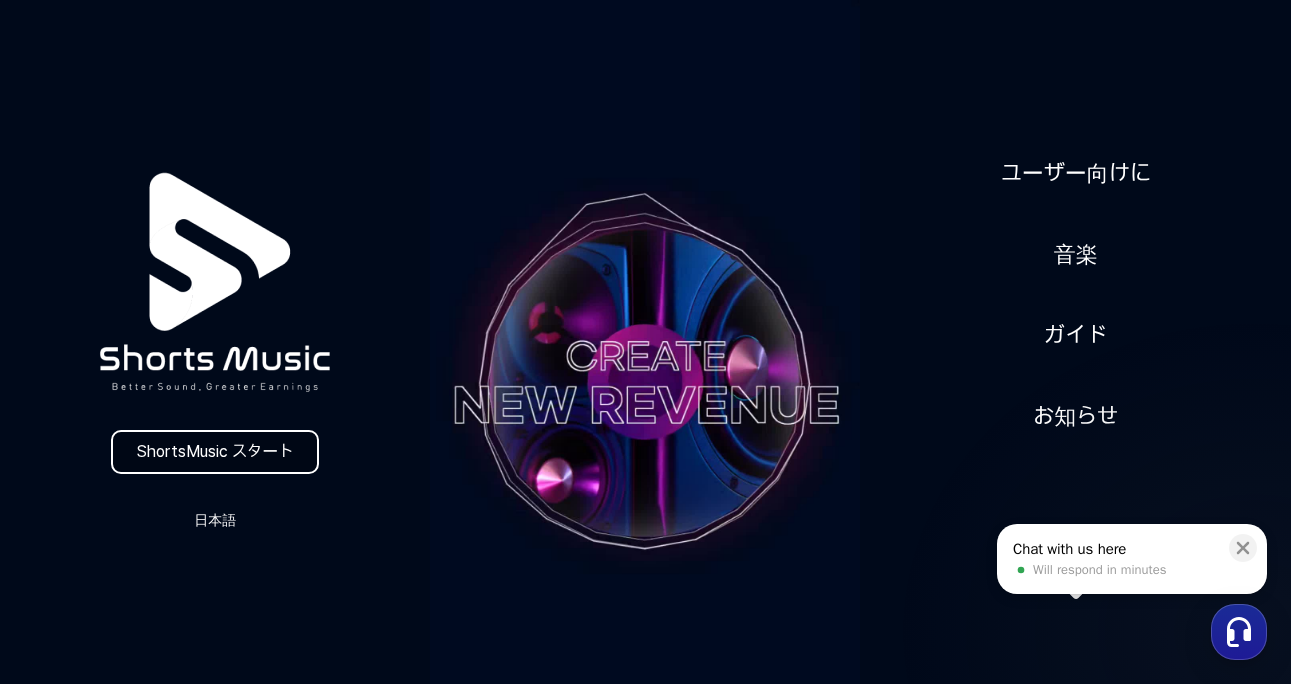 click on "ShortsMusic スタート" at bounding box center (215, 452) 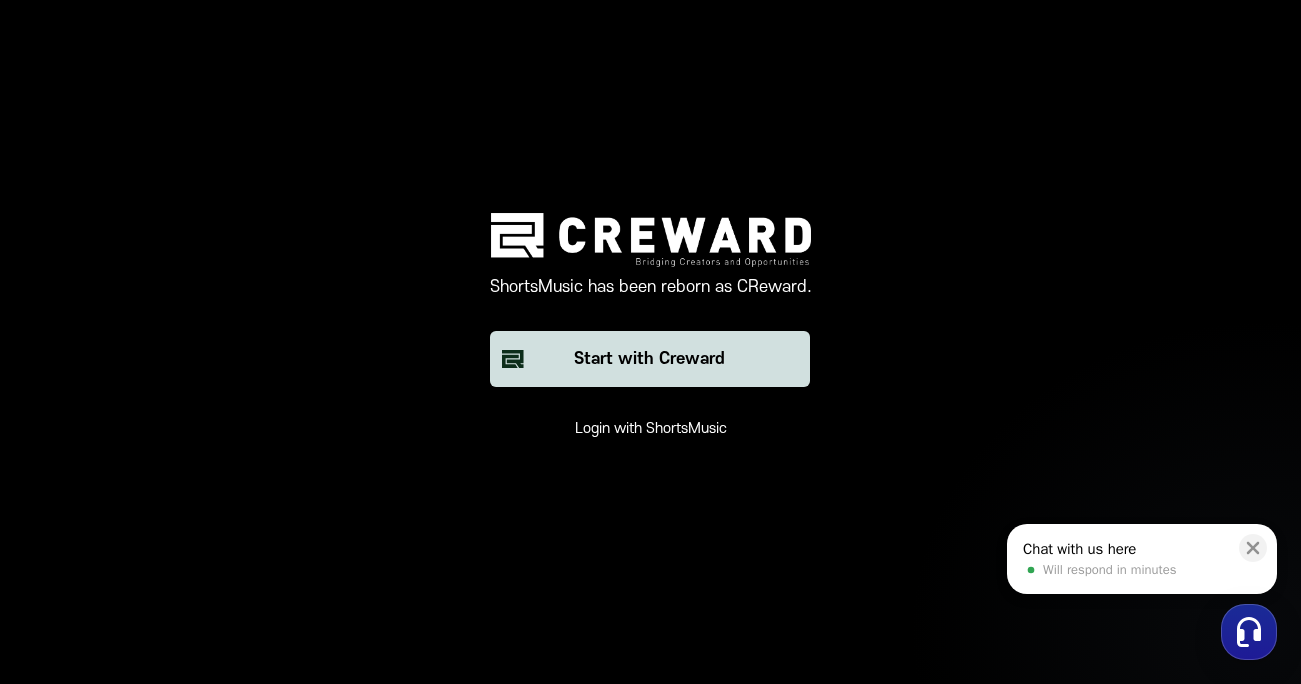 click on "Start with Creward" at bounding box center [650, 359] 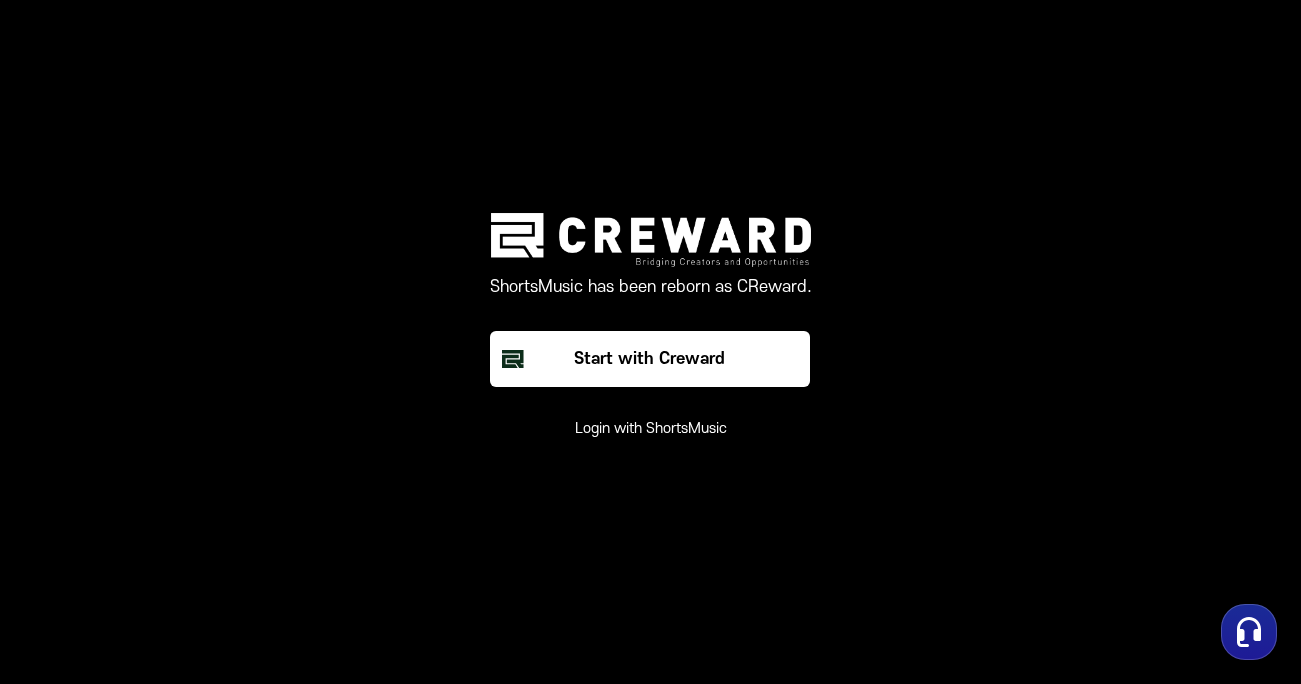 scroll, scrollTop: 0, scrollLeft: 0, axis: both 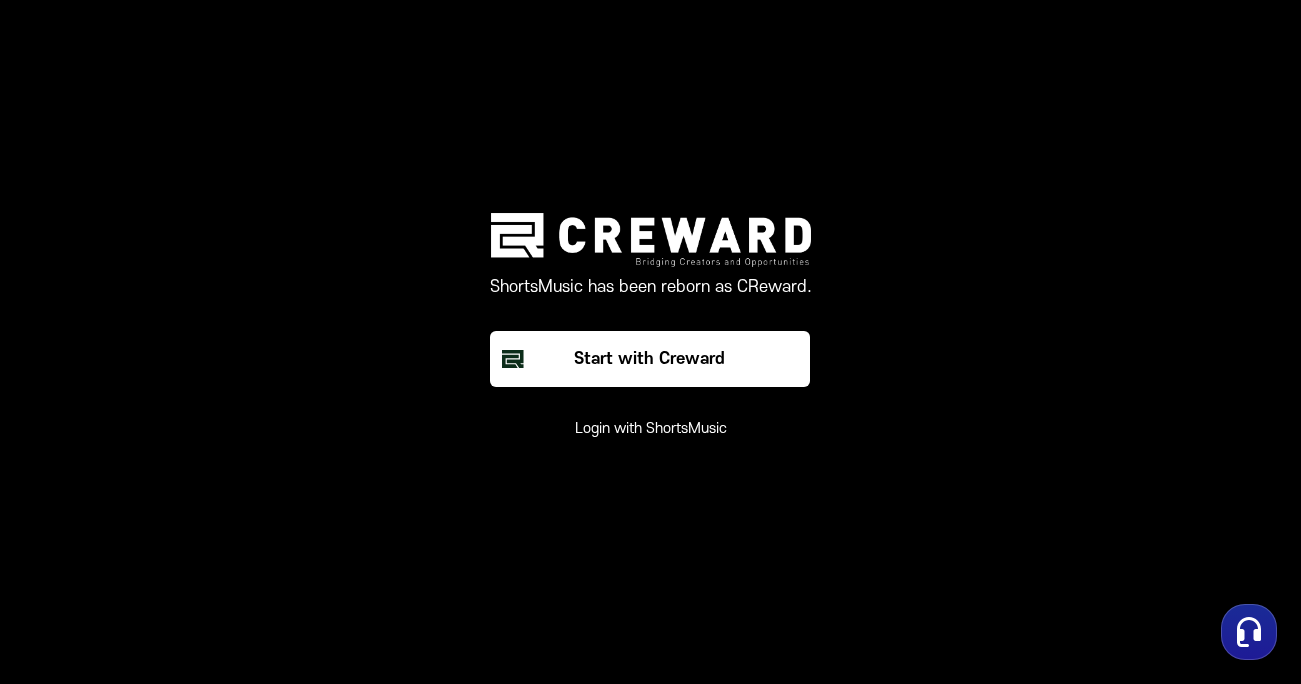 click at bounding box center (651, 239) 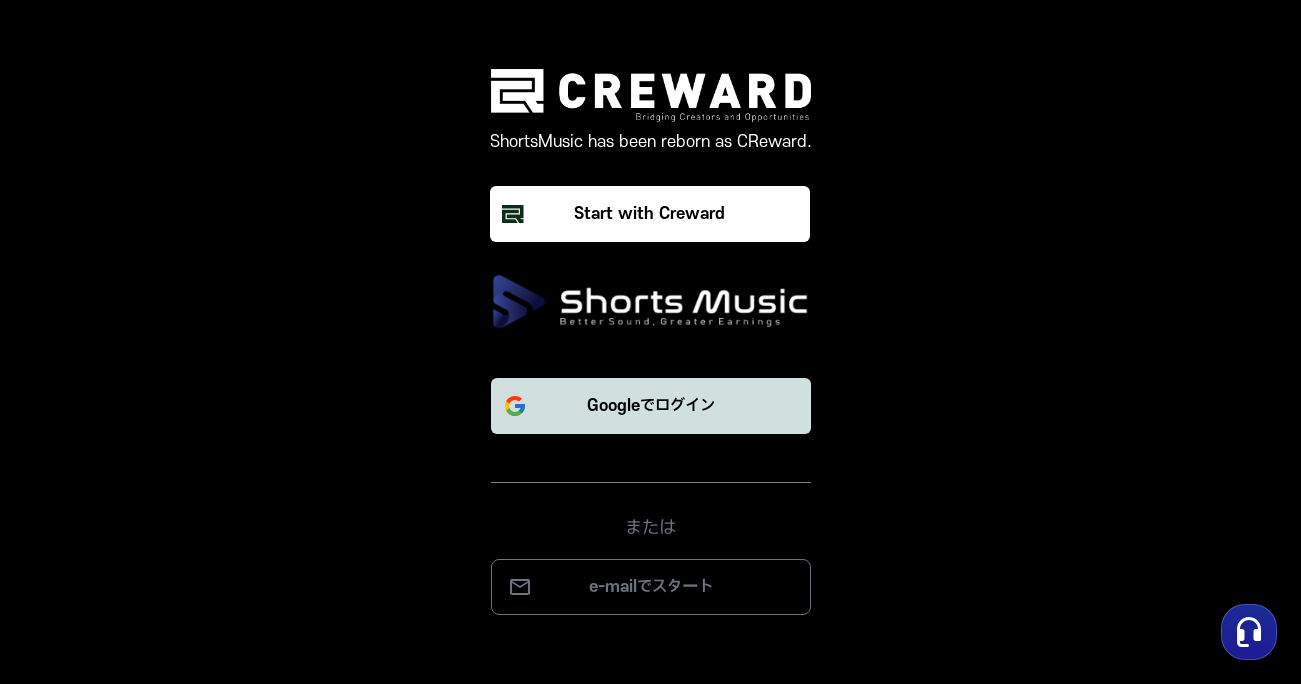 click on "Googleでログイン" at bounding box center [651, 406] 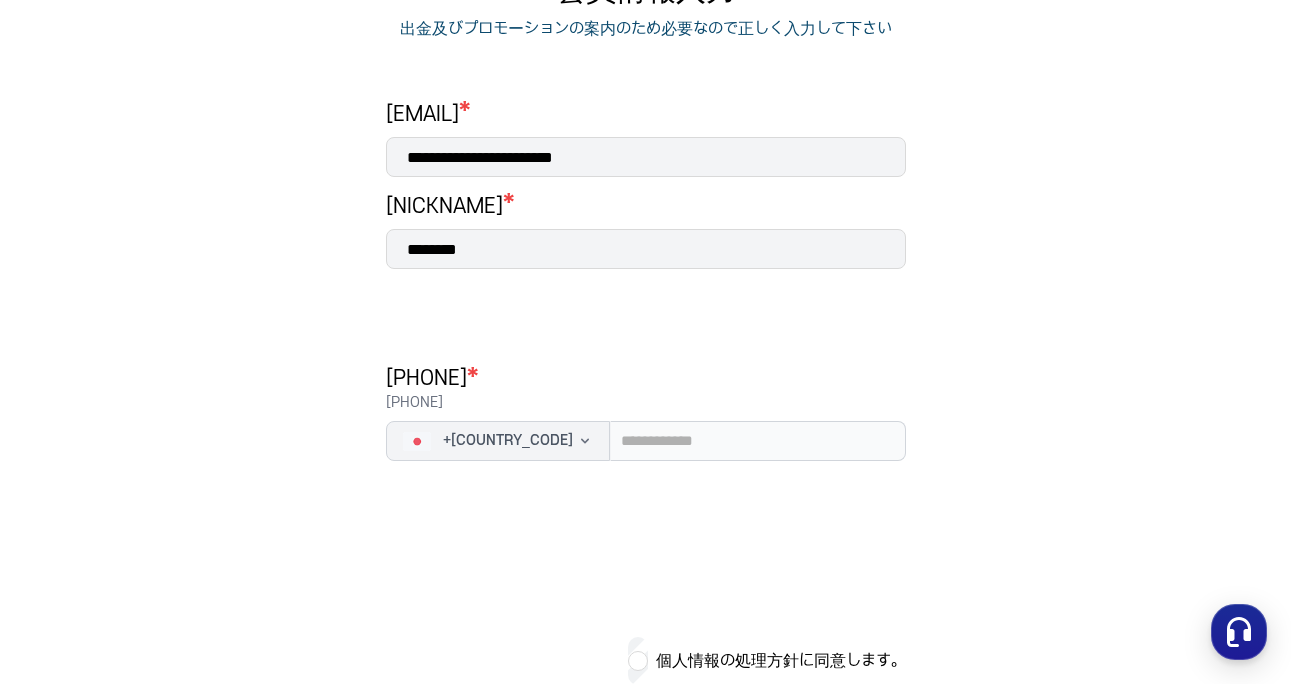 scroll, scrollTop: 340, scrollLeft: 0, axis: vertical 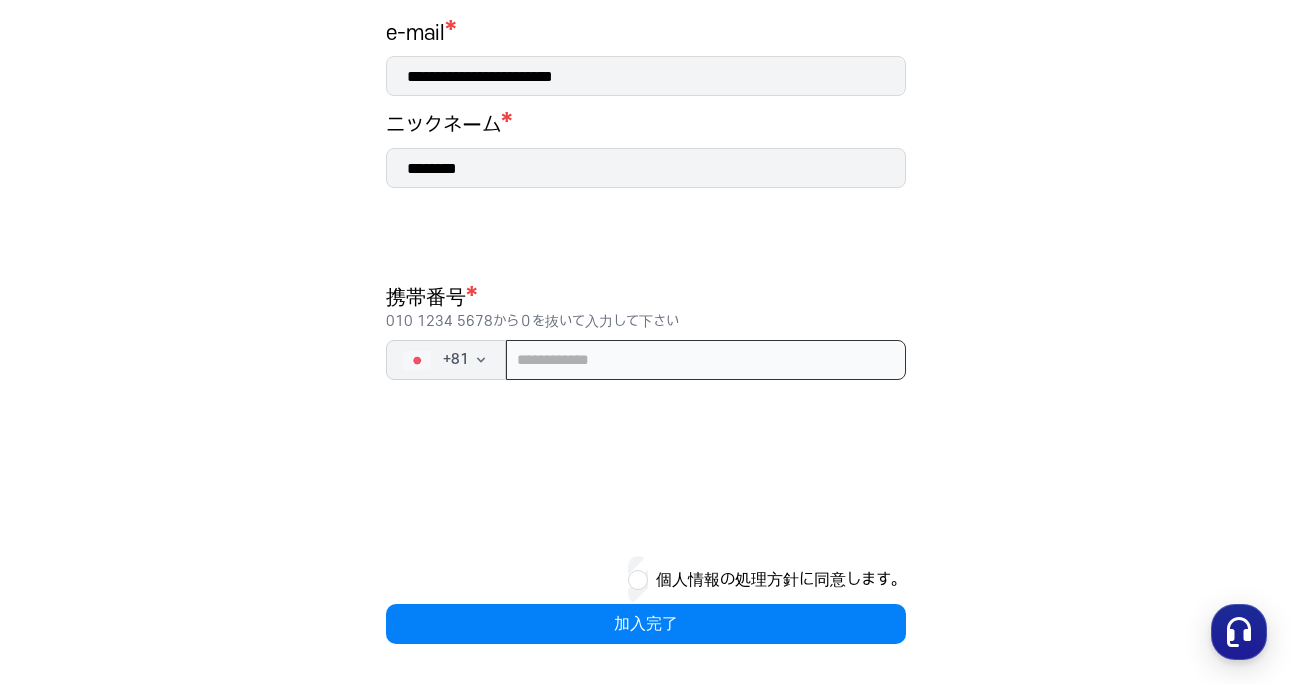 click at bounding box center (706, 360) 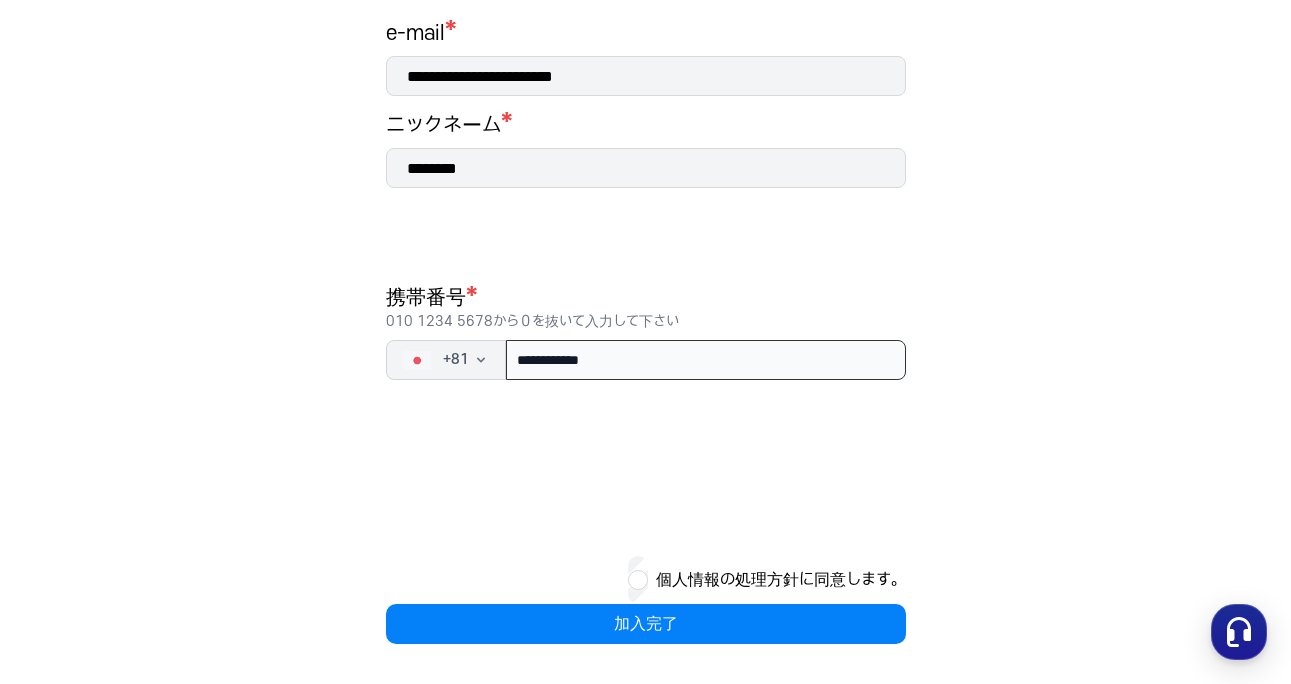 type on "**********" 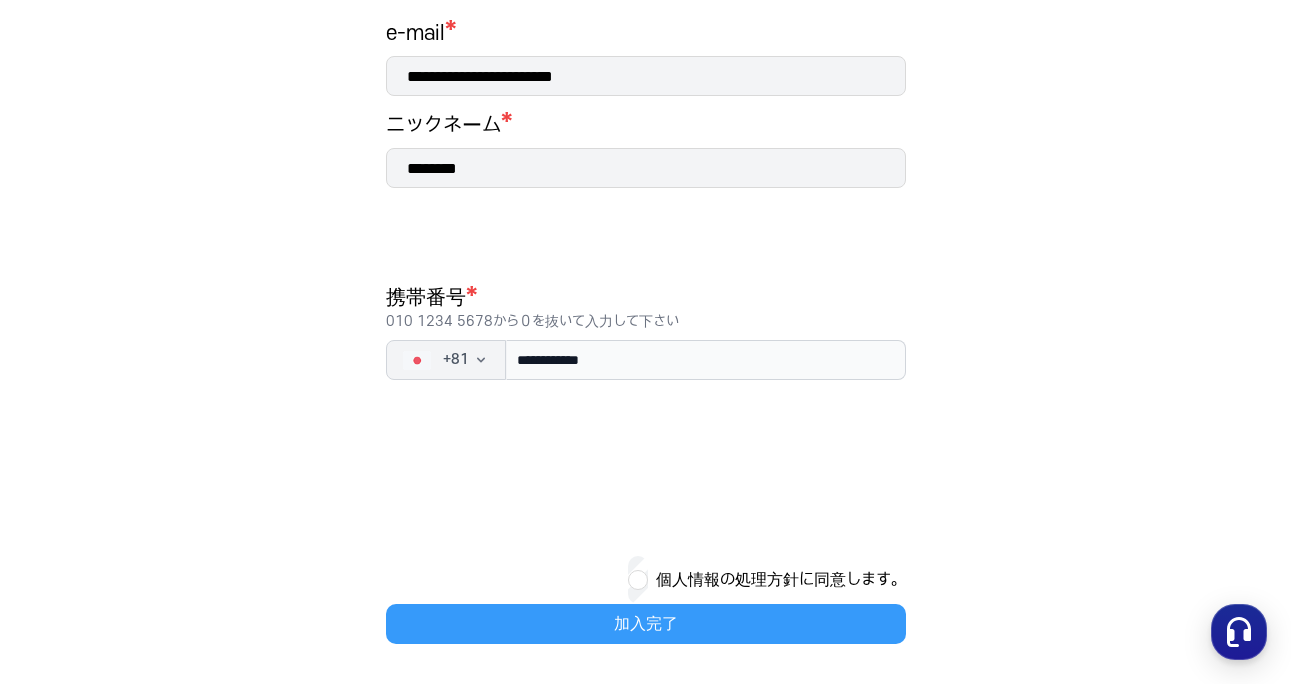 click on "加入完了" at bounding box center (646, 624) 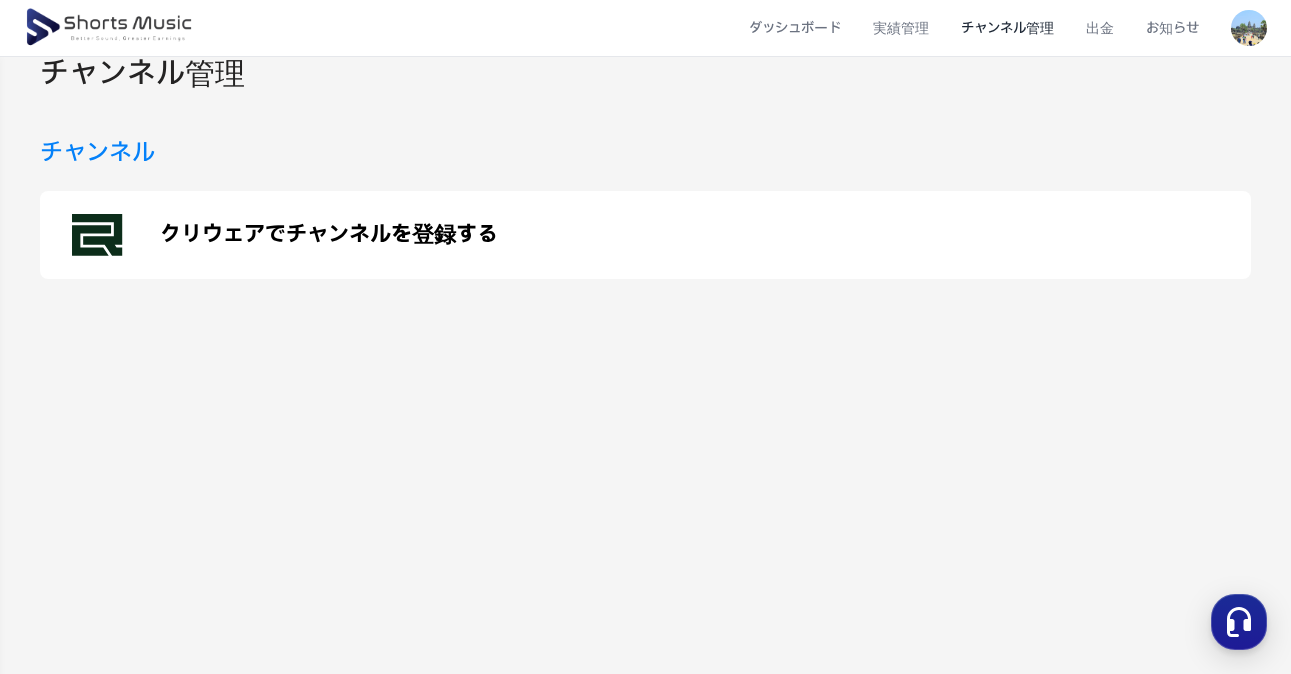 scroll, scrollTop: 0, scrollLeft: 0, axis: both 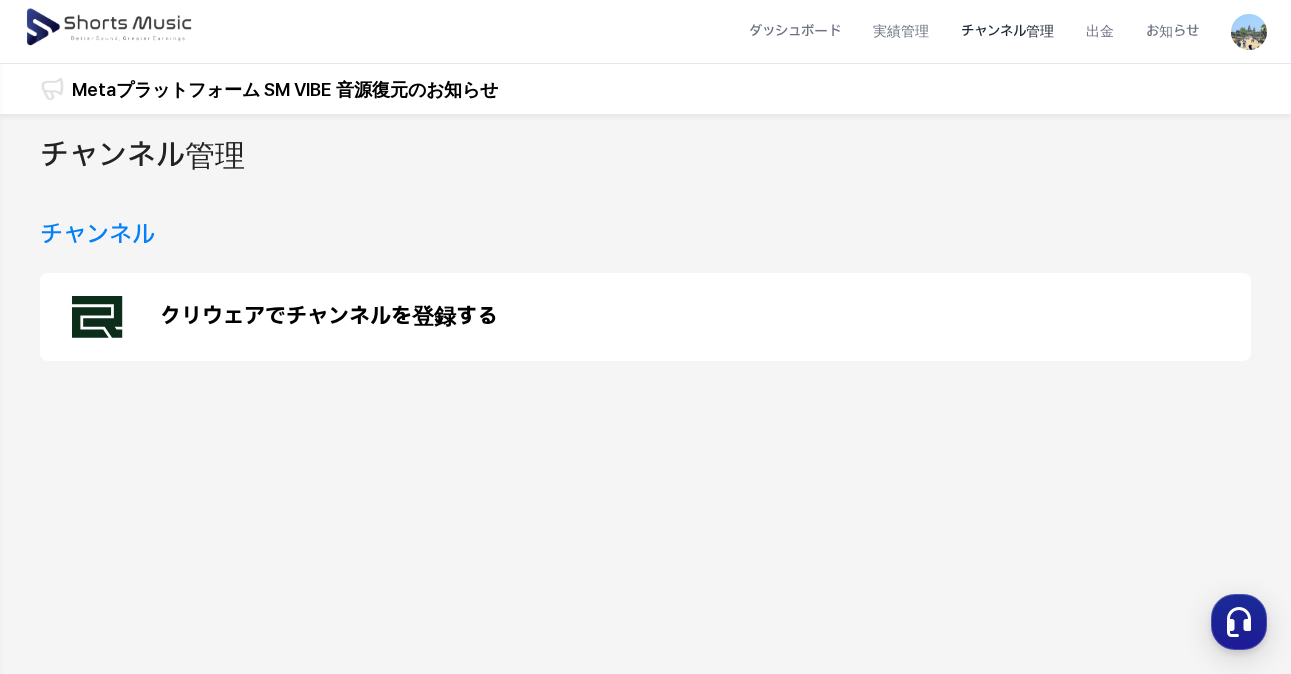 click on "チャンネル管理" at bounding box center [1007, 31] 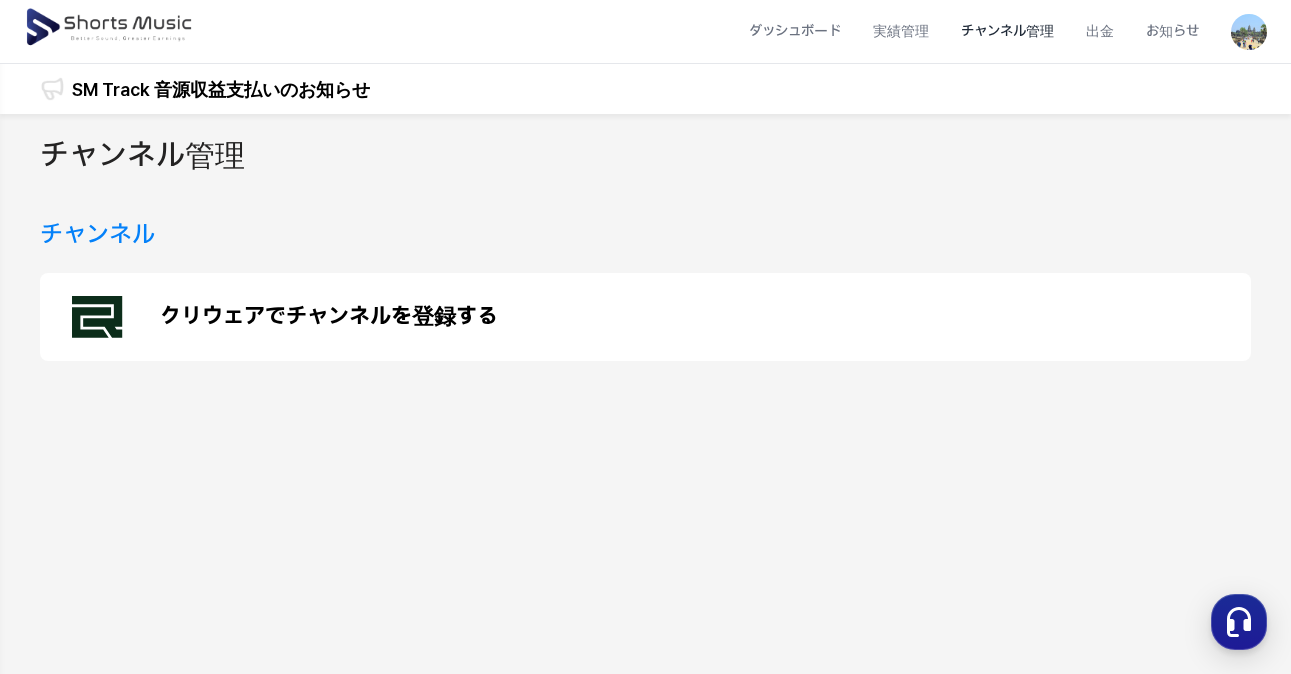 click on "チャンネル管理" at bounding box center [1007, 31] 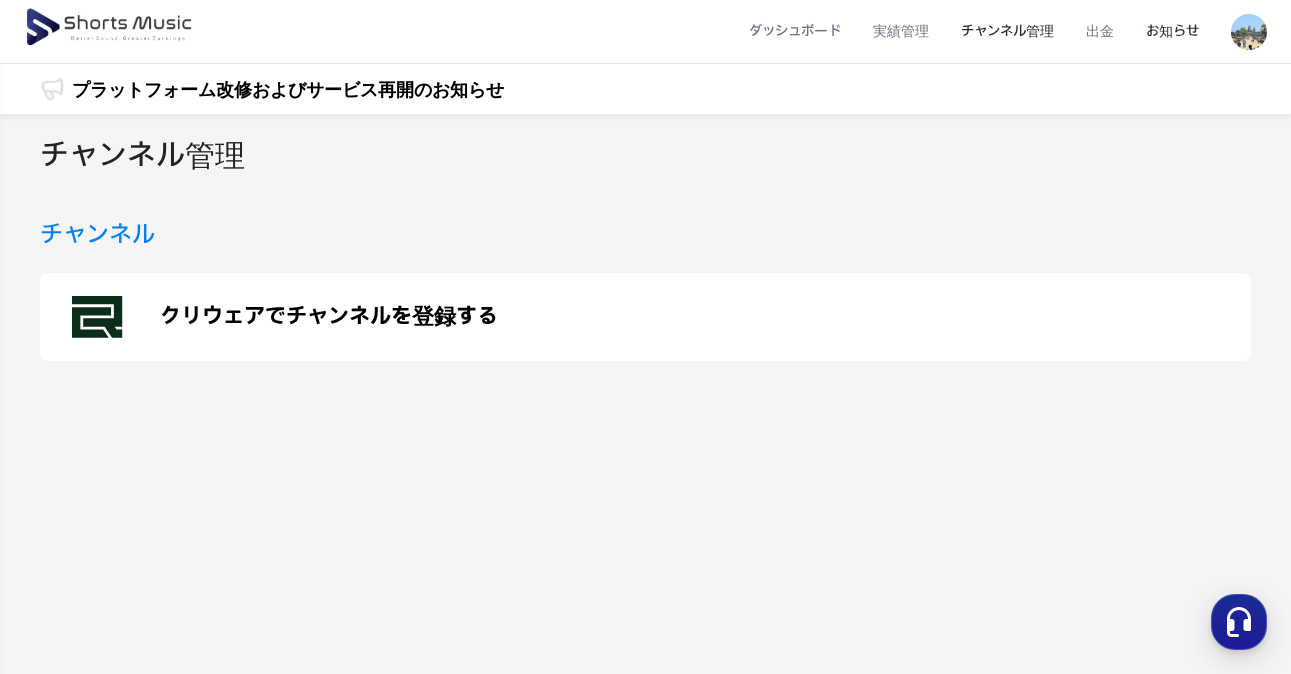 click on "お知らせ" at bounding box center (1172, 31) 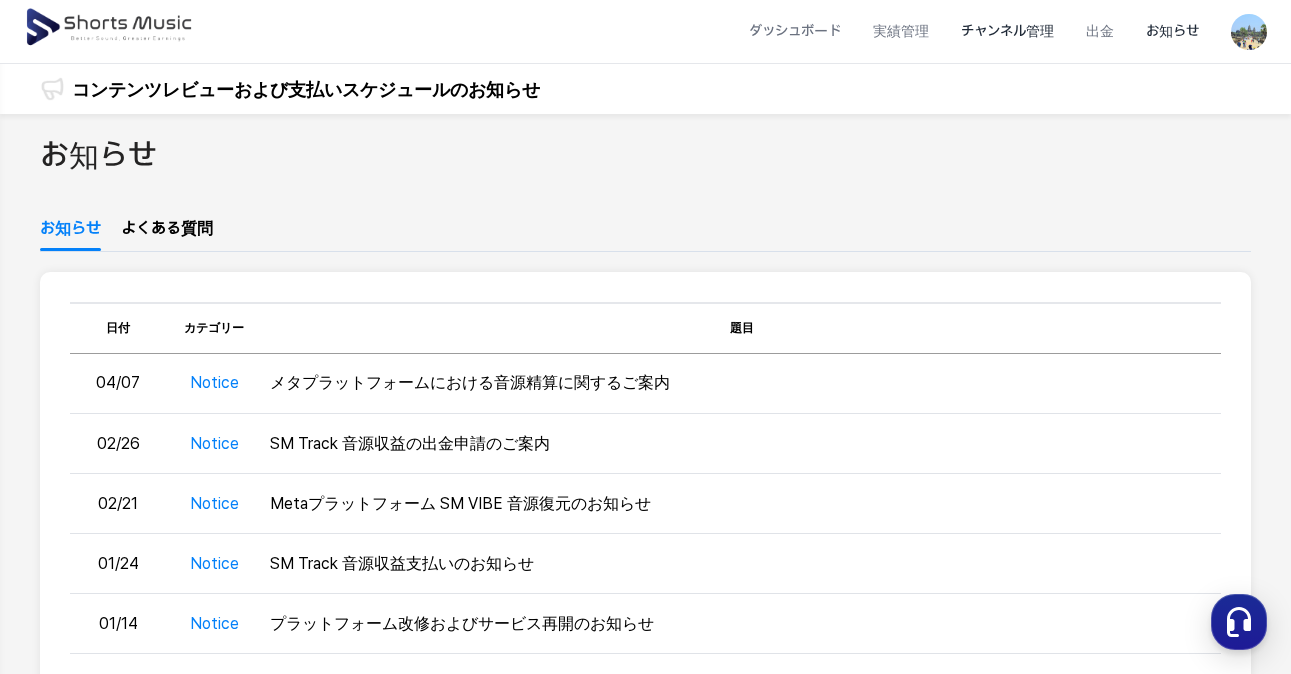 click on "チャンネル管理" at bounding box center (1007, 31) 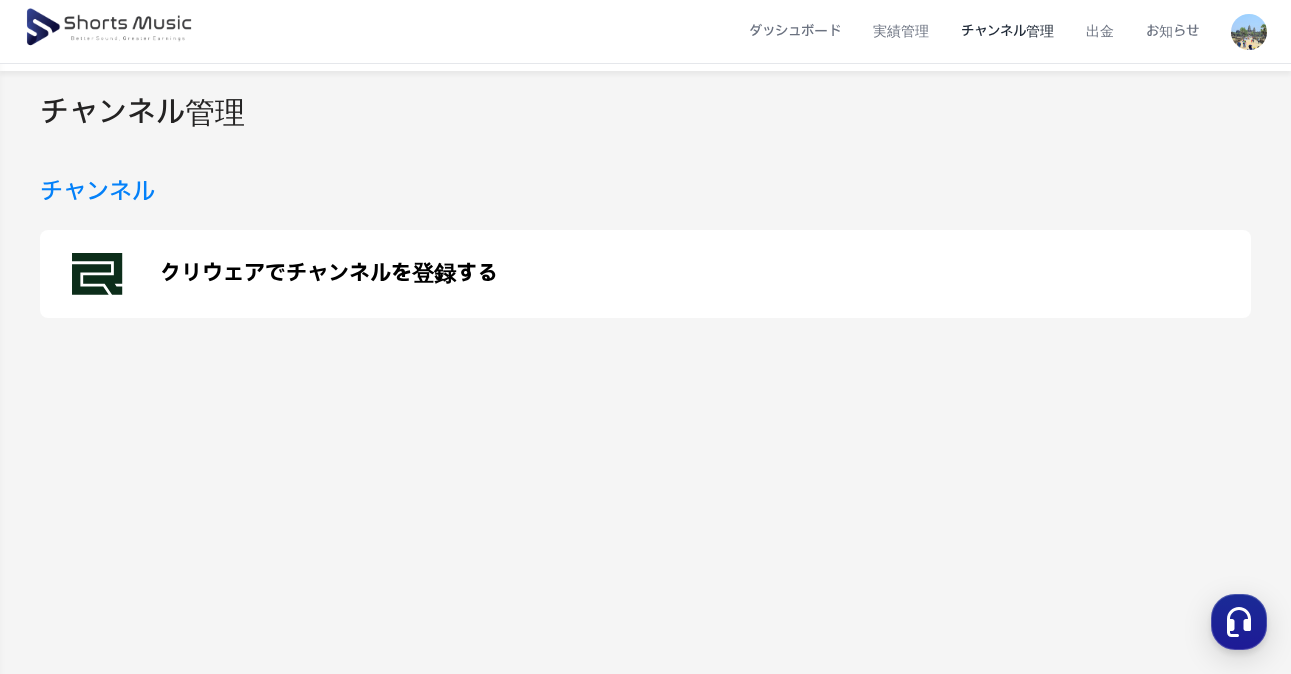 scroll, scrollTop: 0, scrollLeft: 0, axis: both 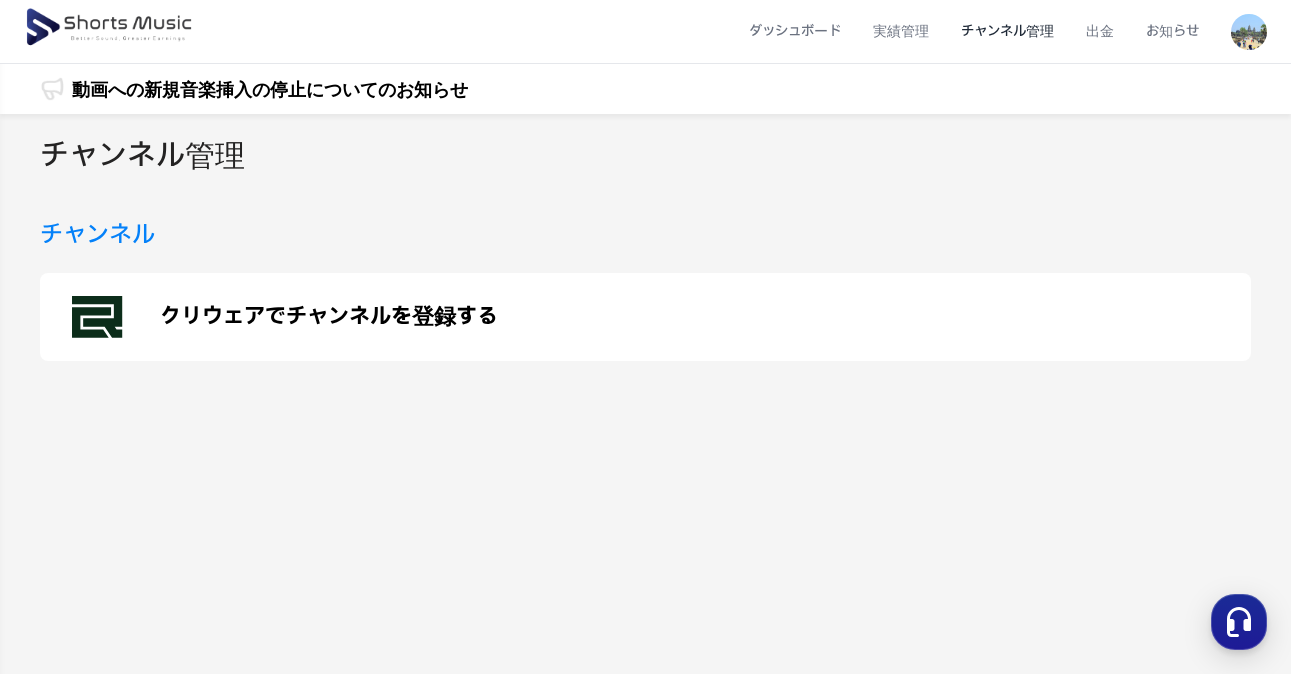 click on "チャンネル管理" at bounding box center [1007, 31] 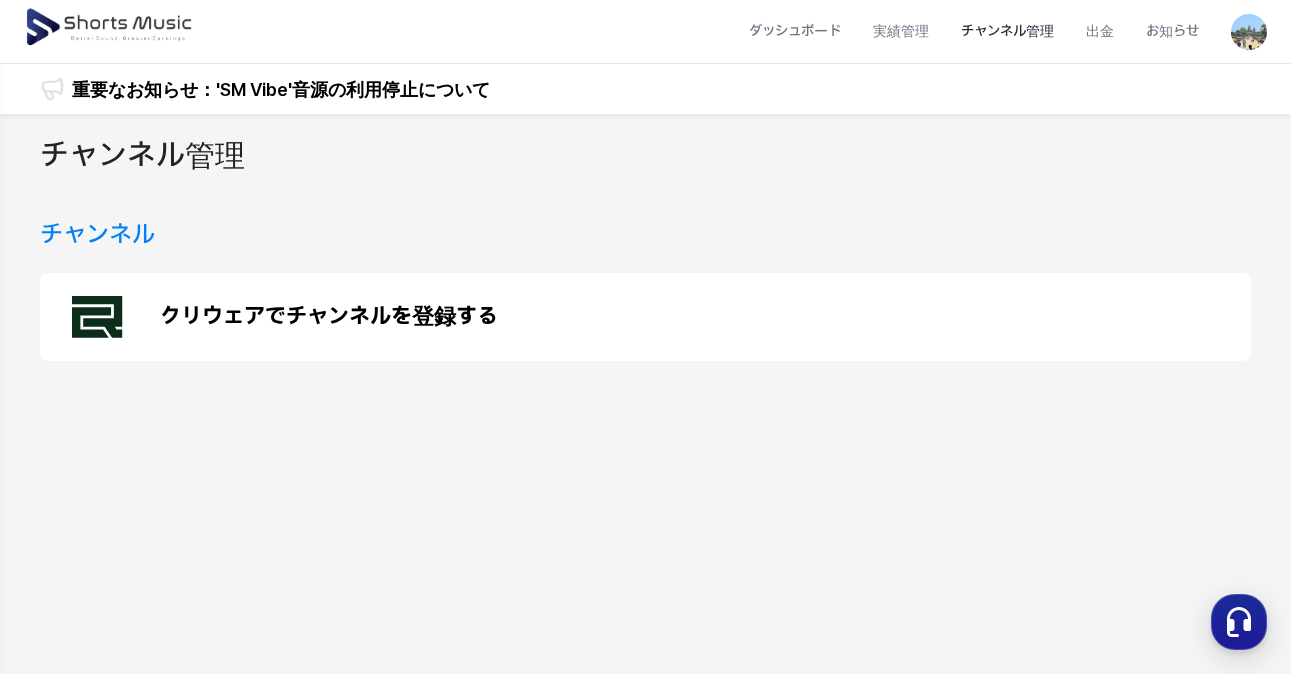 click on "チャンネル" at bounding box center (97, 235) 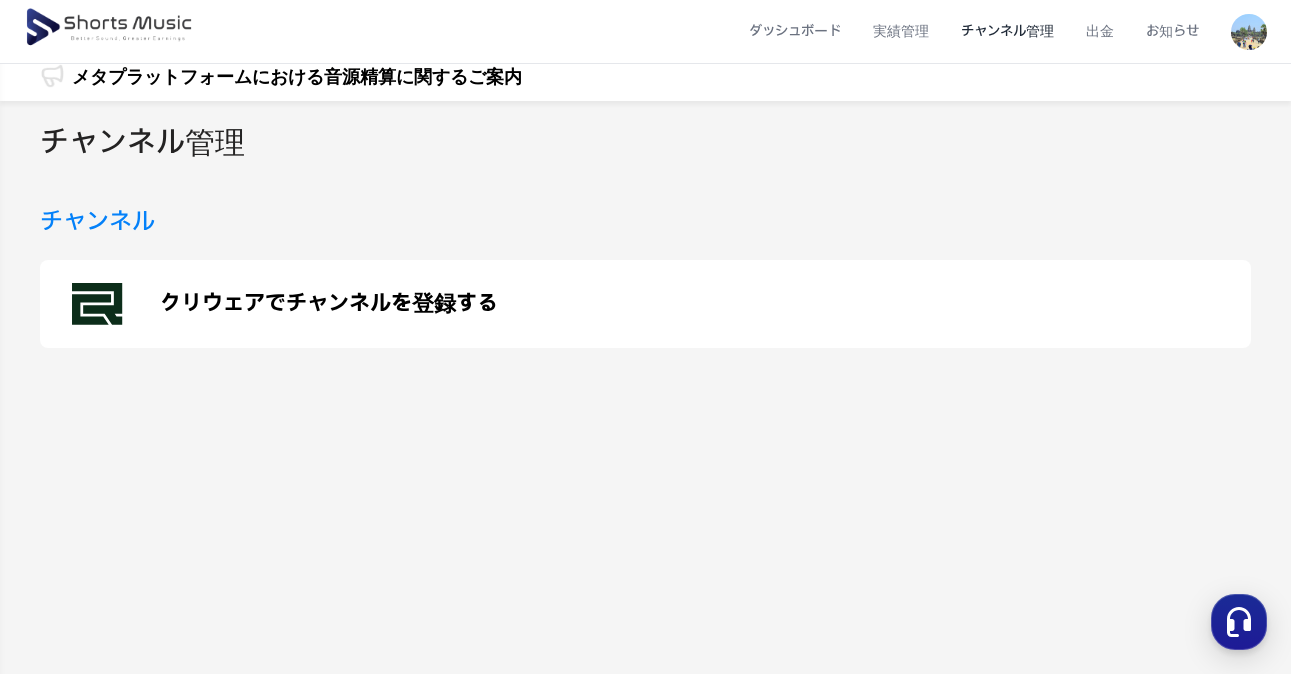 scroll, scrollTop: 20, scrollLeft: 0, axis: vertical 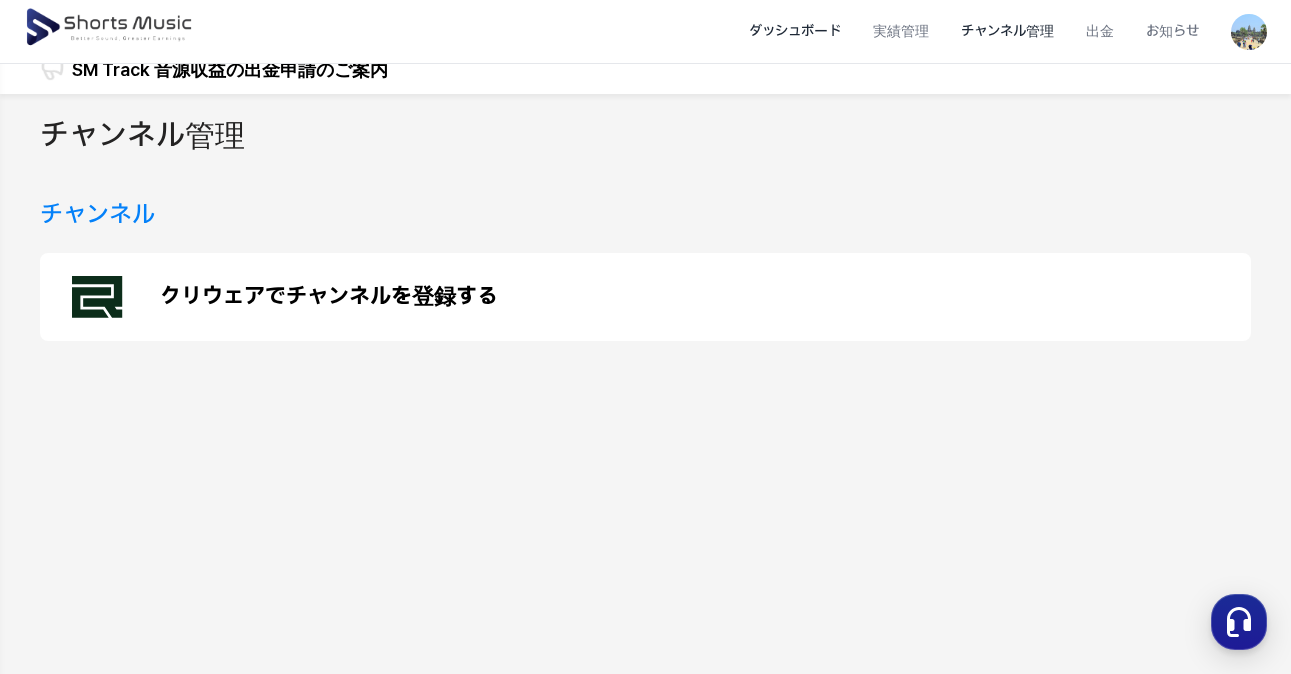 click on "ダッシュボード" at bounding box center [795, 31] 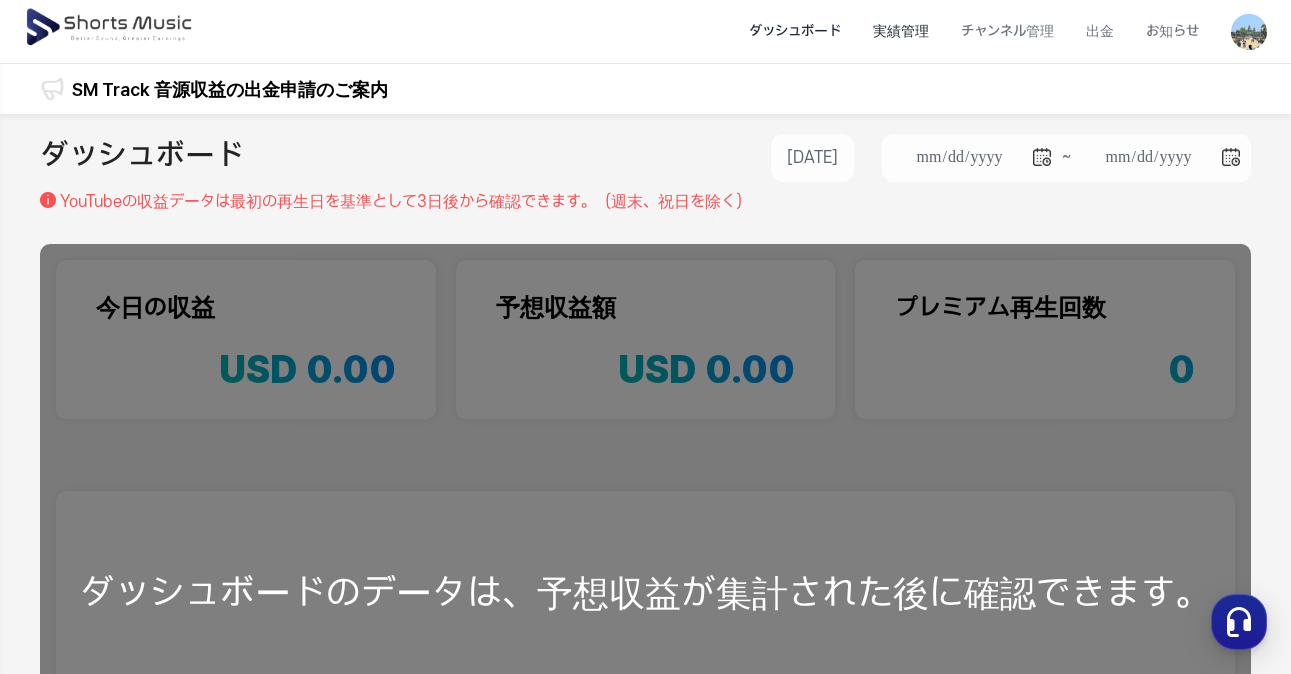 click on "実績管理" at bounding box center (901, 31) 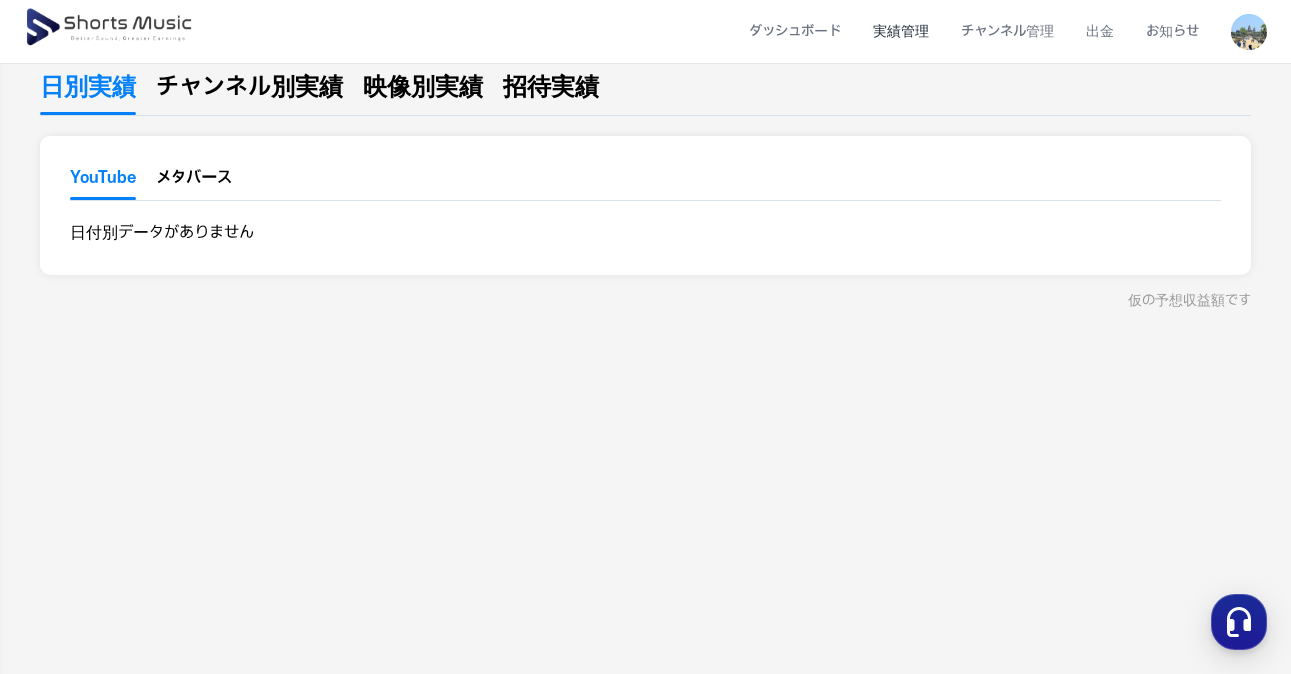scroll, scrollTop: 396, scrollLeft: 0, axis: vertical 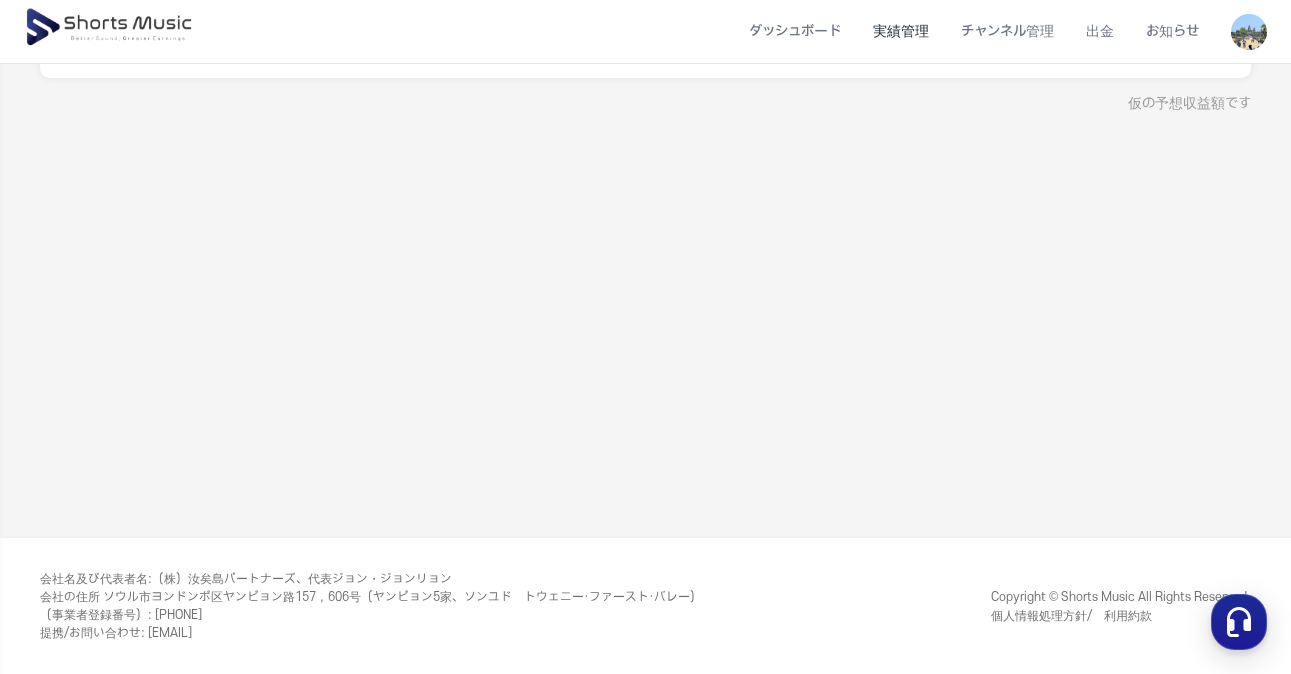 click at bounding box center (1249, 32) 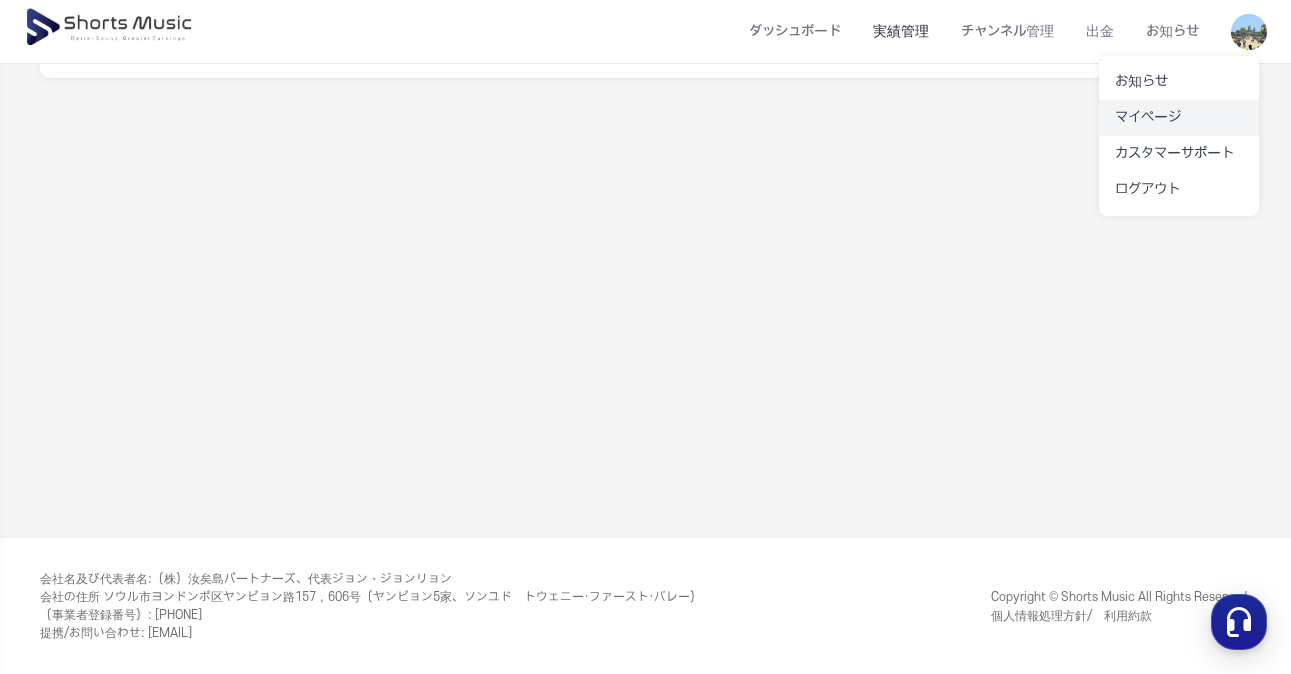 click on "マイページ" at bounding box center (1179, 118) 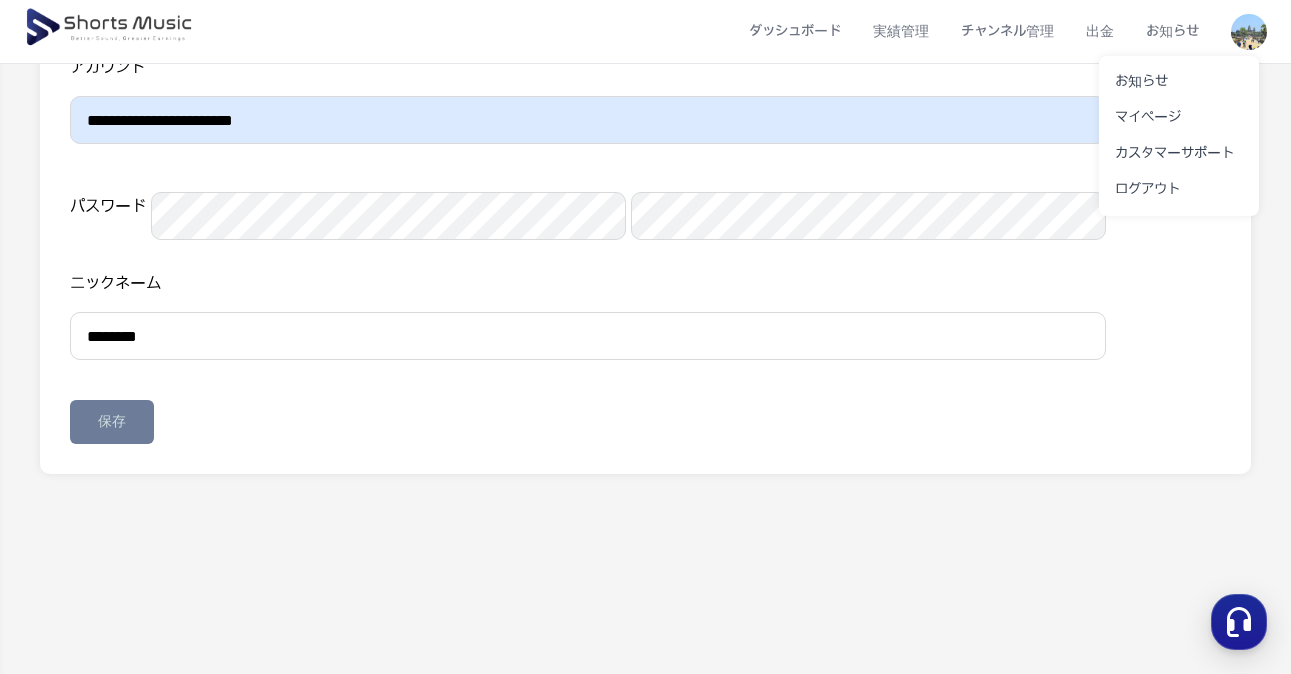 scroll, scrollTop: 186, scrollLeft: 0, axis: vertical 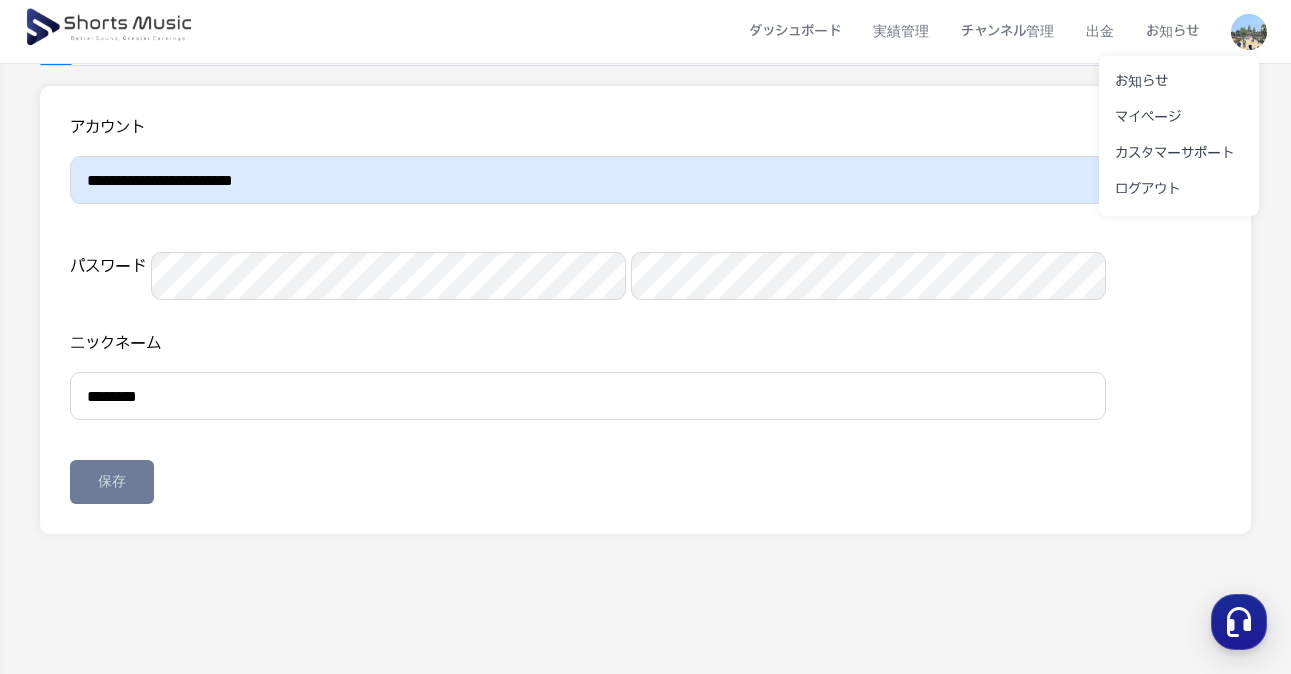 click at bounding box center [645, 337] 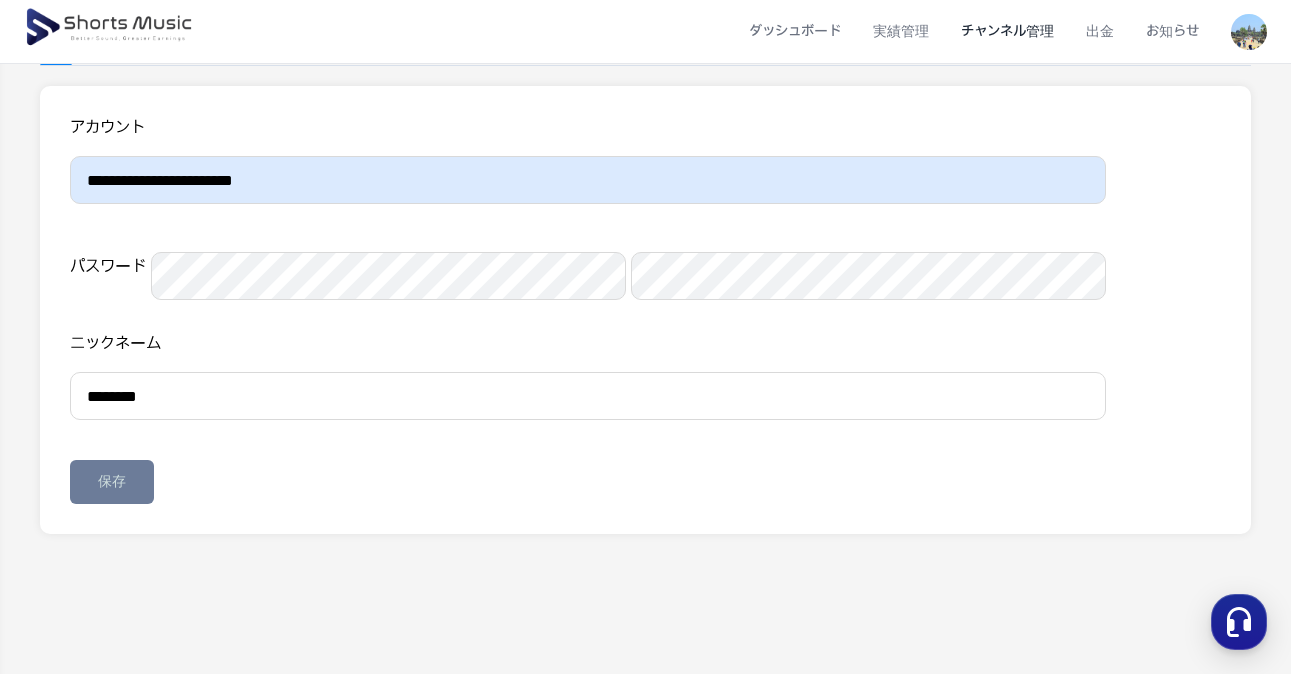 click on "チャンネル管理" at bounding box center (1007, 31) 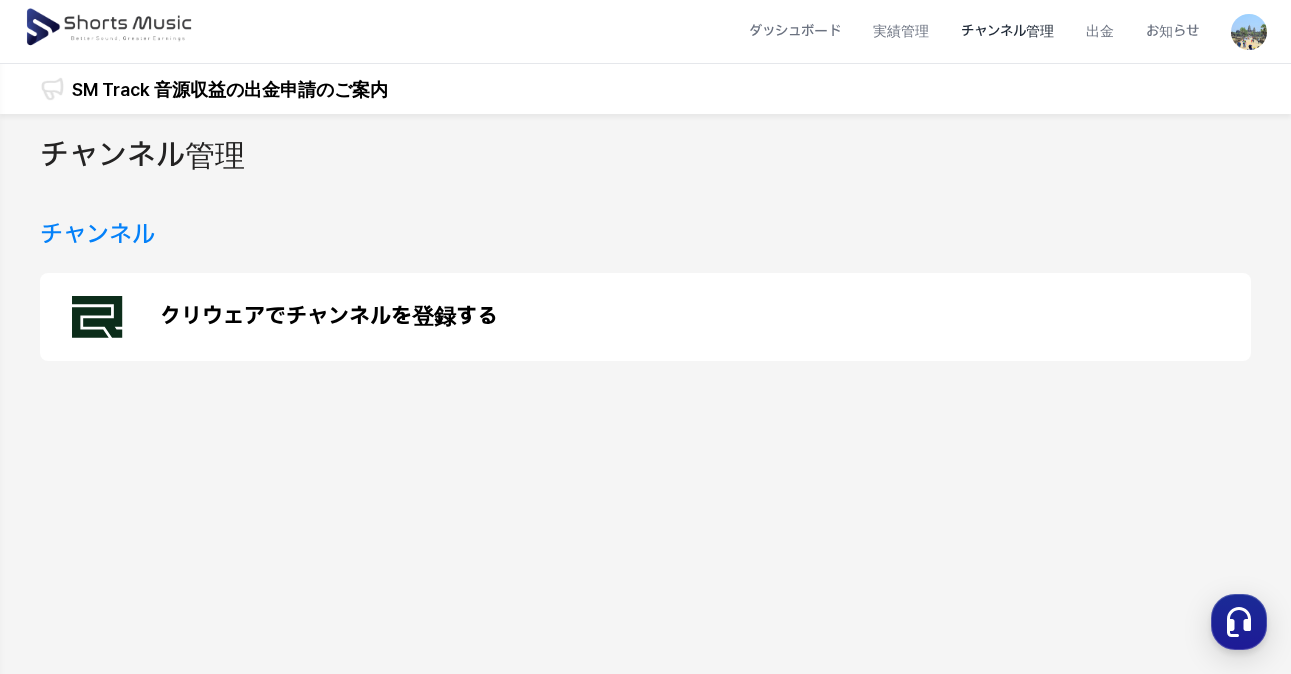 click on "クリウェアでチャンネルを登録する" at bounding box center [645, 317] 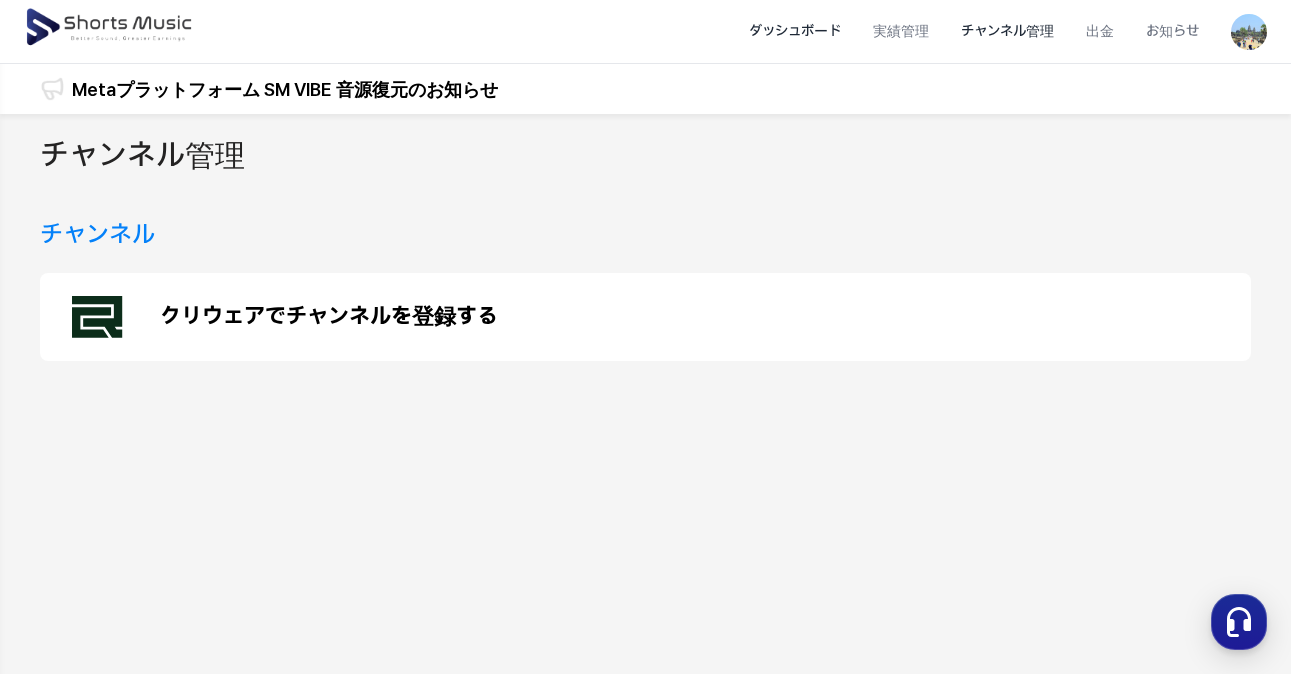 click on "ダッシュボード" at bounding box center (795, 31) 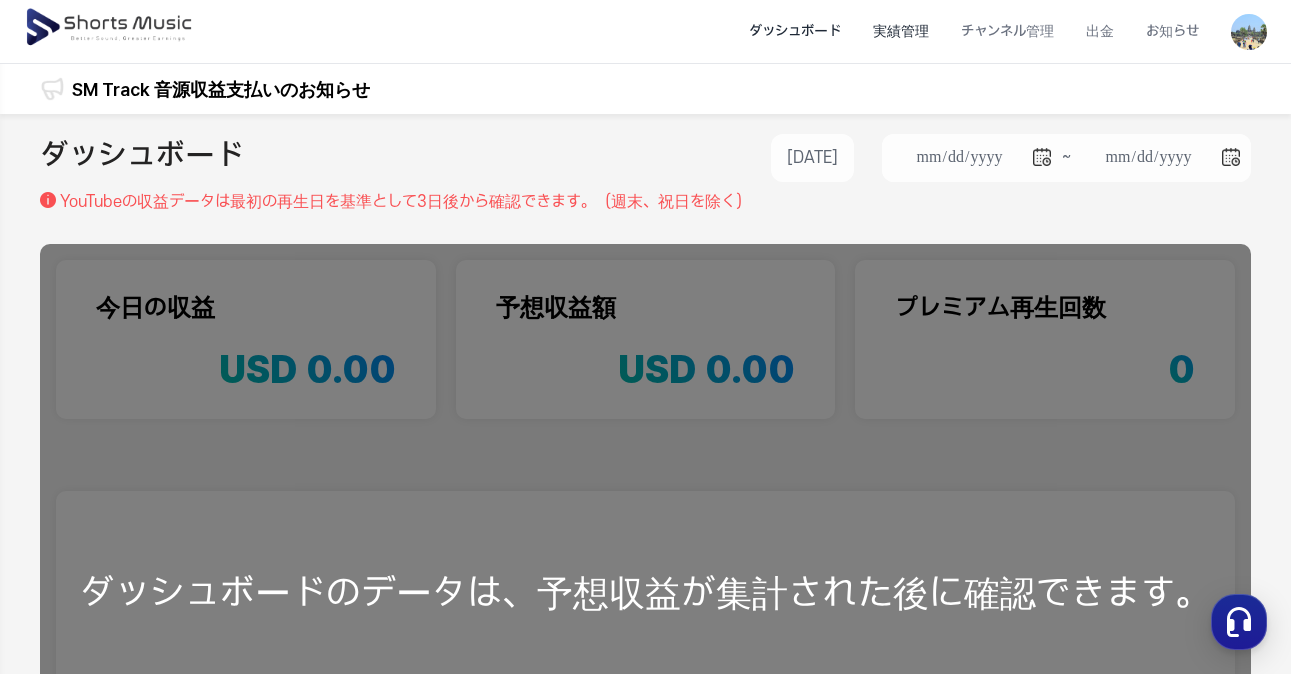 click on "実績管理" at bounding box center [901, 31] 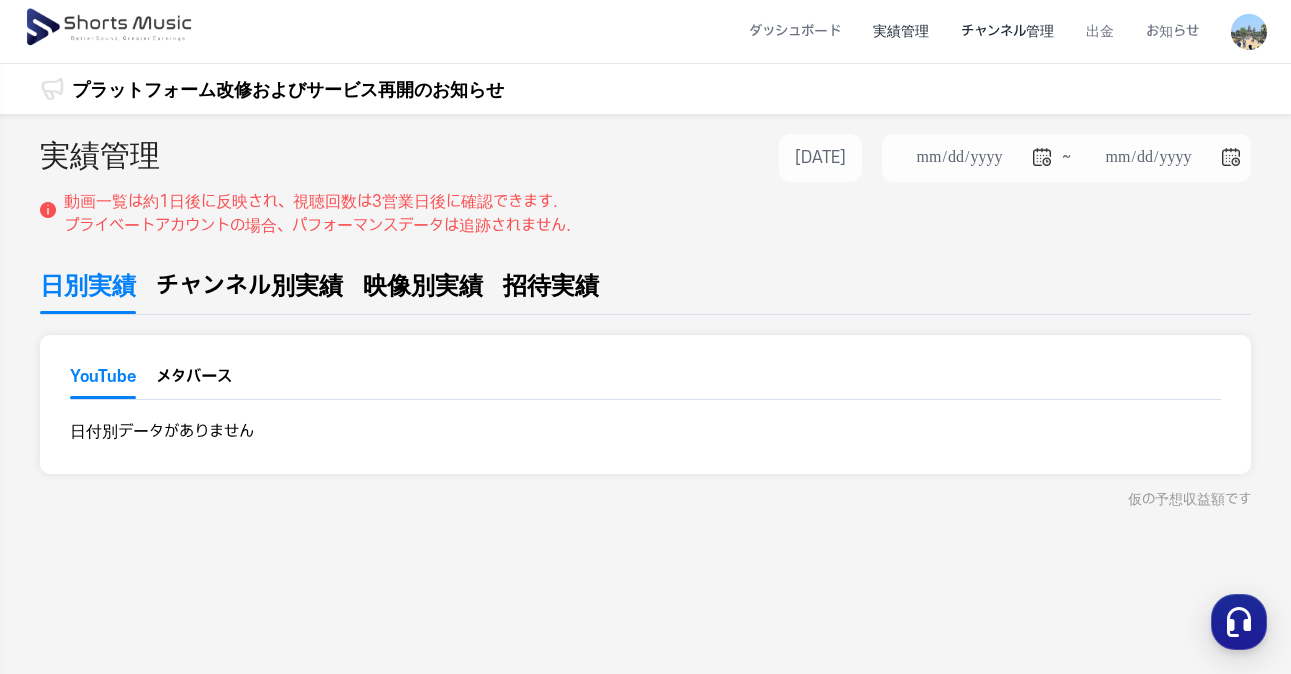 click on "チャンネル管理" at bounding box center [1007, 31] 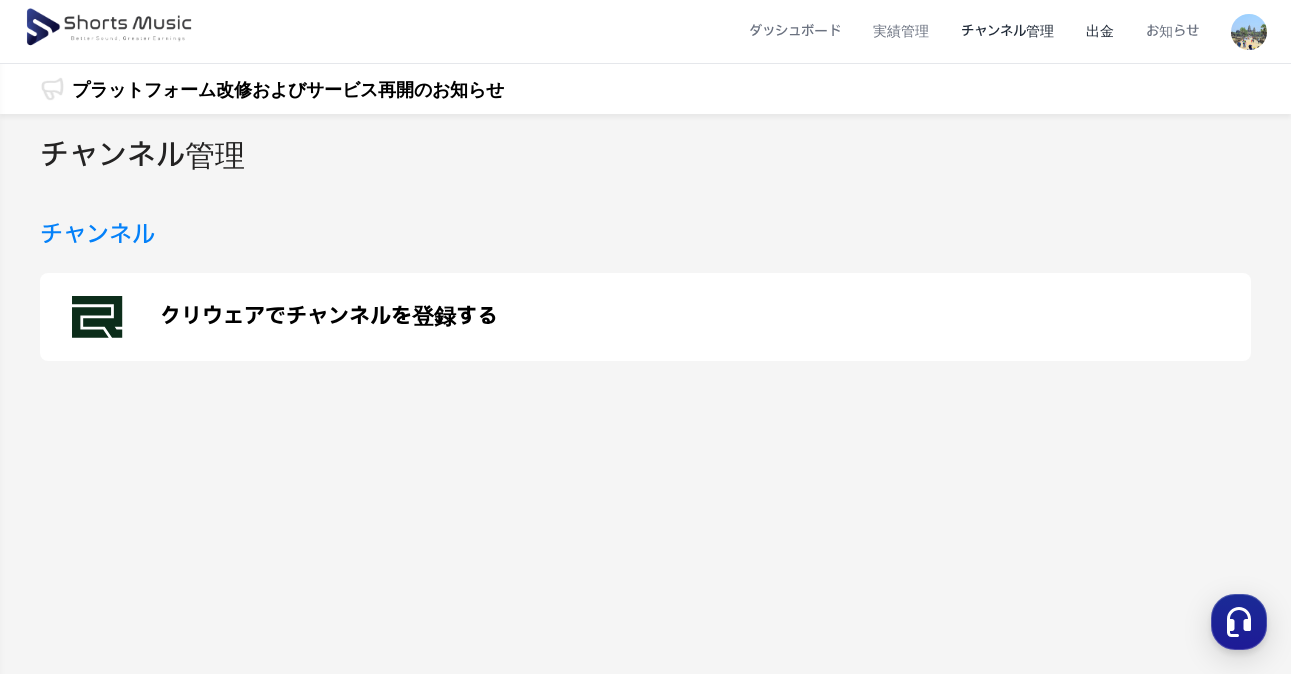 click on "出金" at bounding box center [1100, 31] 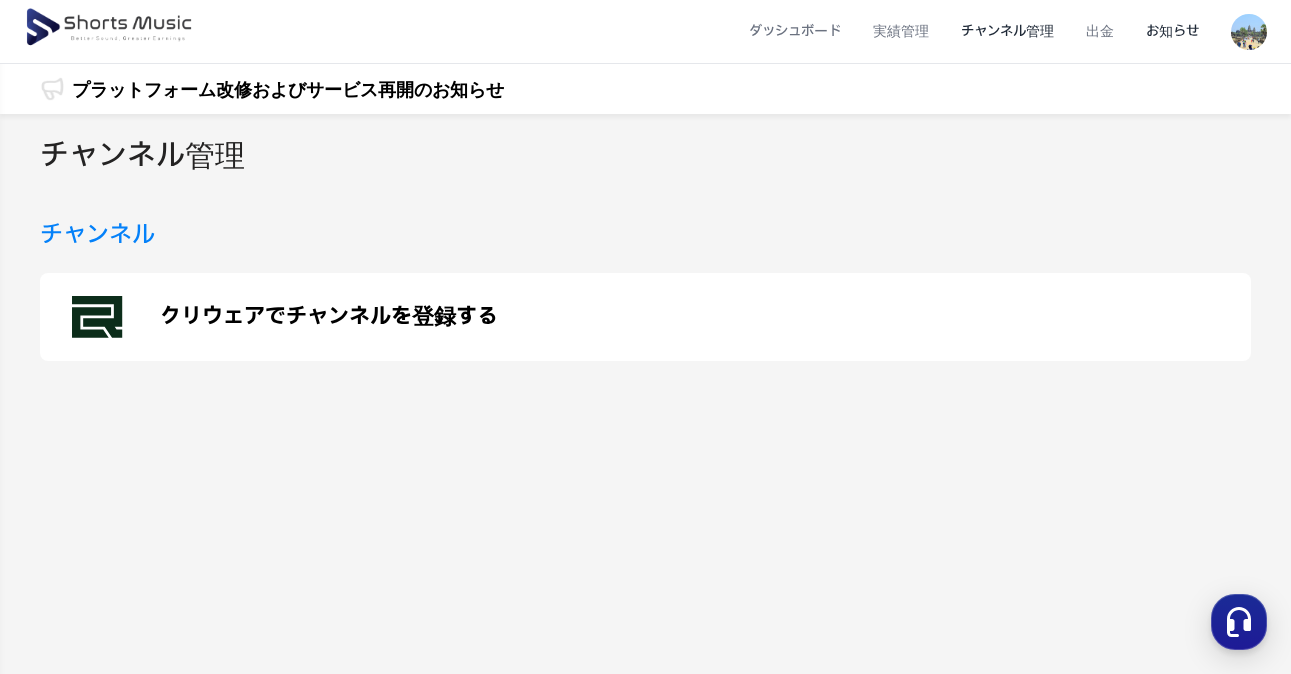 click on "お知らせ" at bounding box center [1172, 31] 